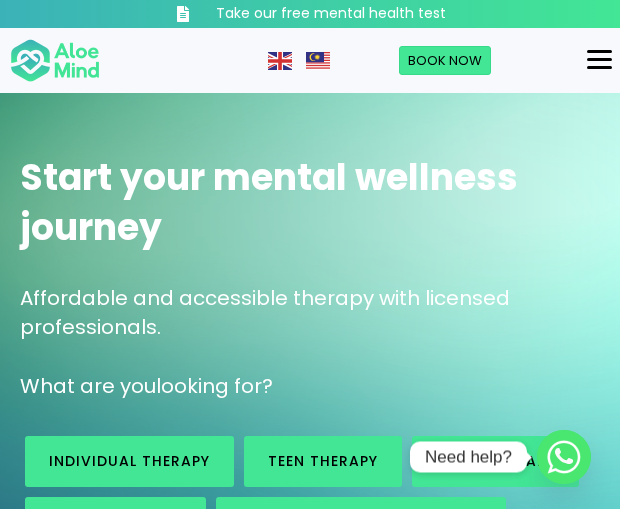 scroll, scrollTop: 0, scrollLeft: 0, axis: both 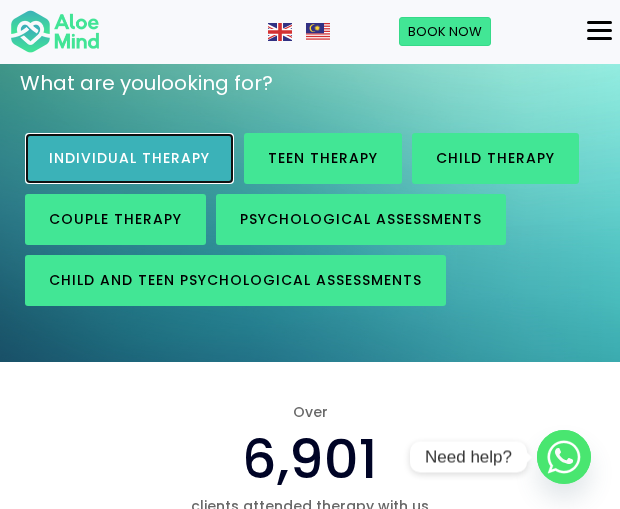 click on "Individual therapy" at bounding box center (129, 158) 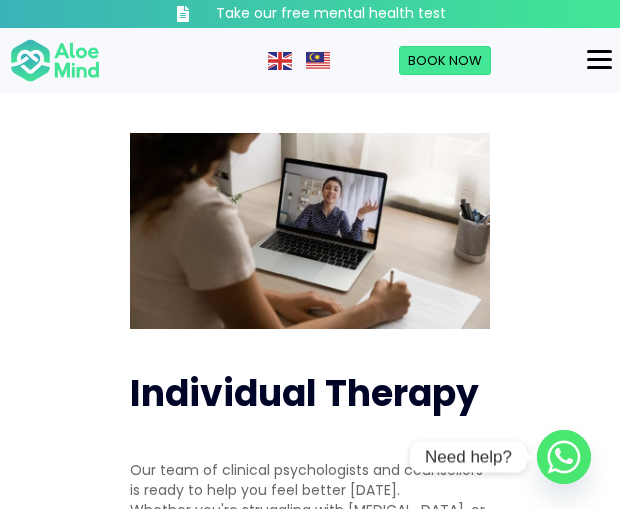scroll, scrollTop: 0, scrollLeft: 0, axis: both 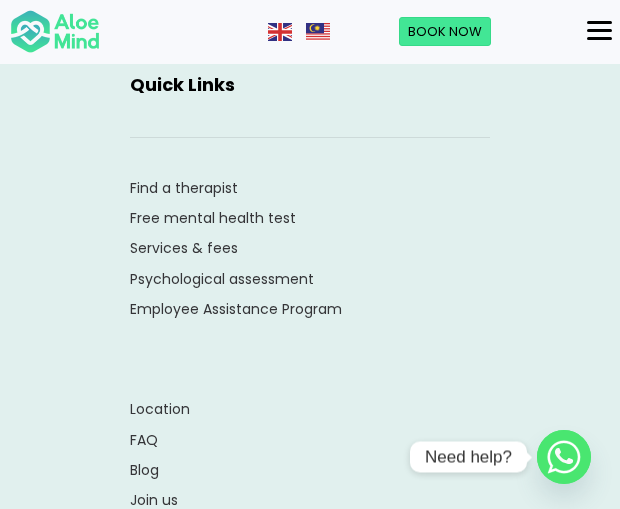 click at bounding box center (599, 30) 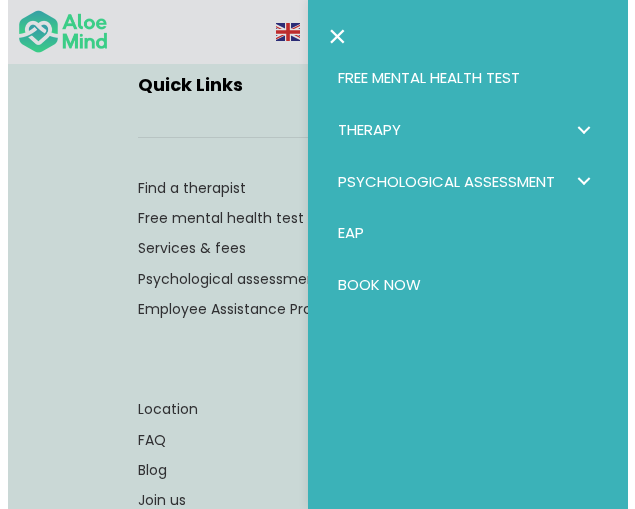 scroll, scrollTop: 3259, scrollLeft: 0, axis: vertical 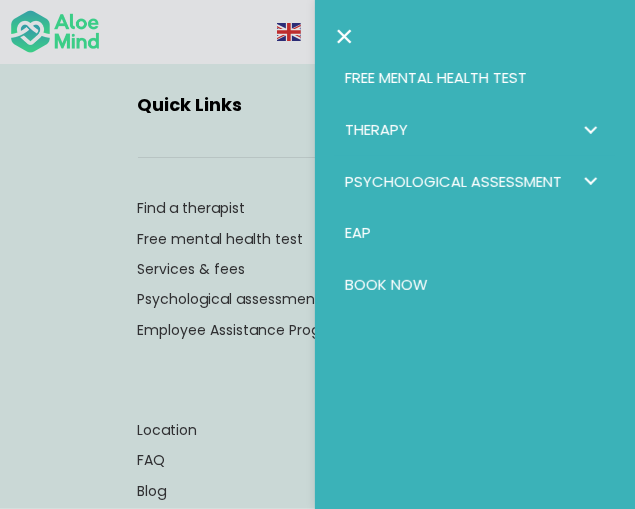 click on "Therapy" at bounding box center [475, 130] 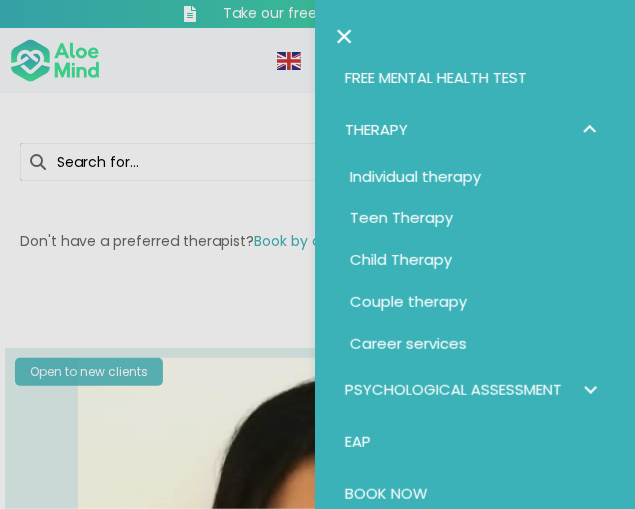 click on "Individual therapy" at bounding box center [475, 177] 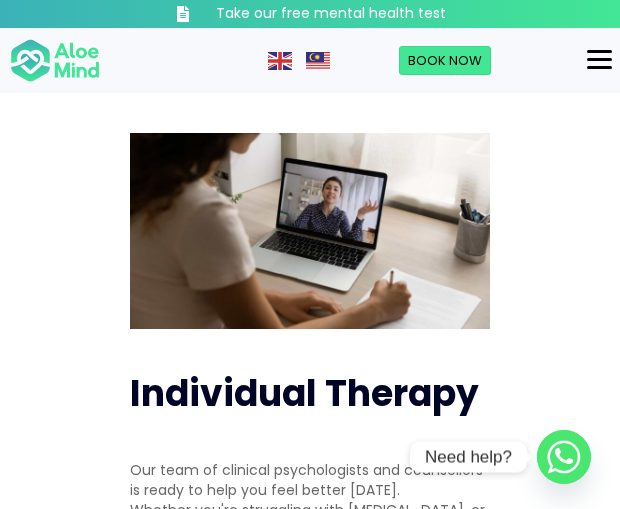 scroll, scrollTop: 0, scrollLeft: 0, axis: both 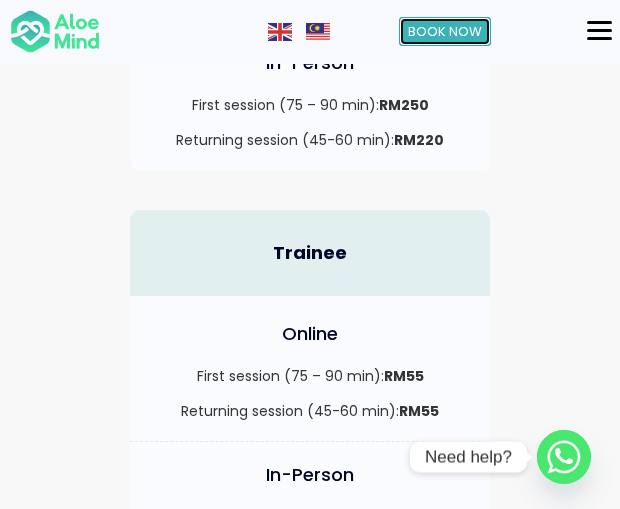 click on "Book Now" at bounding box center (445, 31) 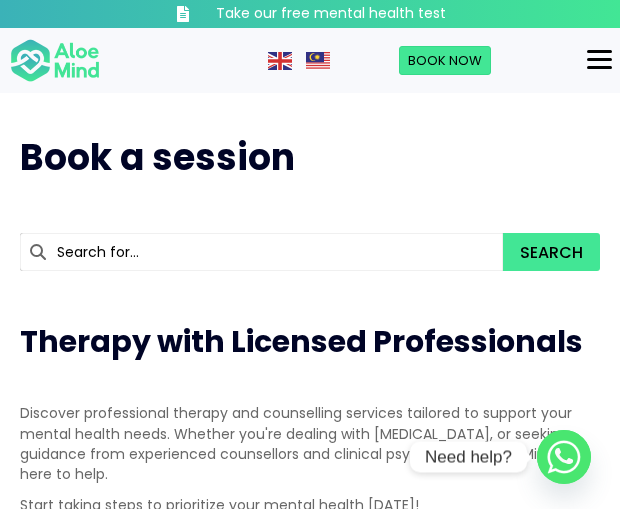 scroll, scrollTop: 0, scrollLeft: 0, axis: both 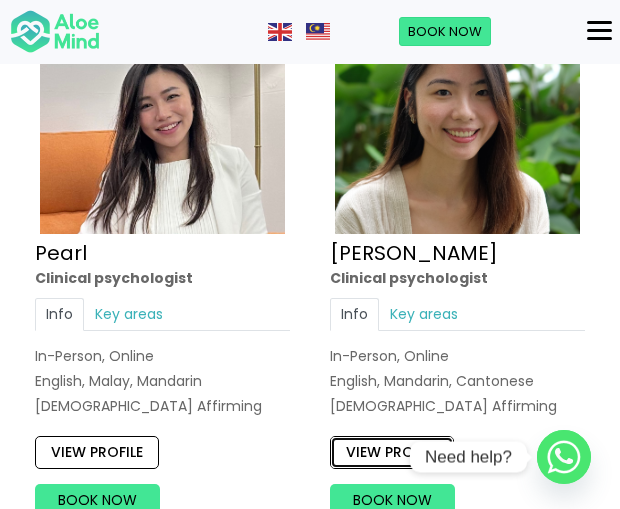 click on "View profile" at bounding box center [392, 452] 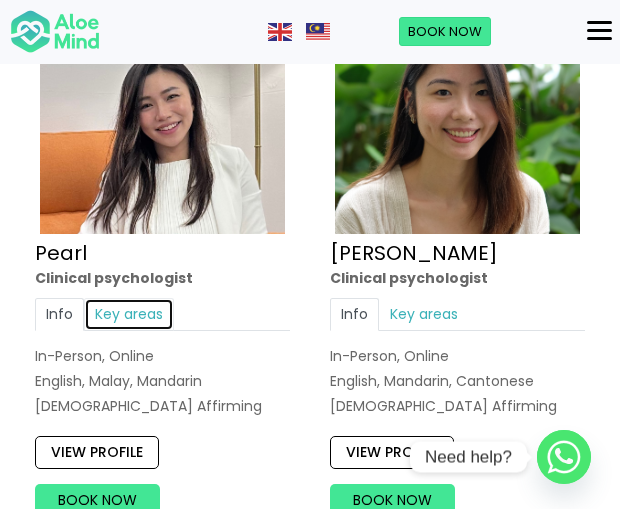 click on "Key areas" at bounding box center [129, 314] 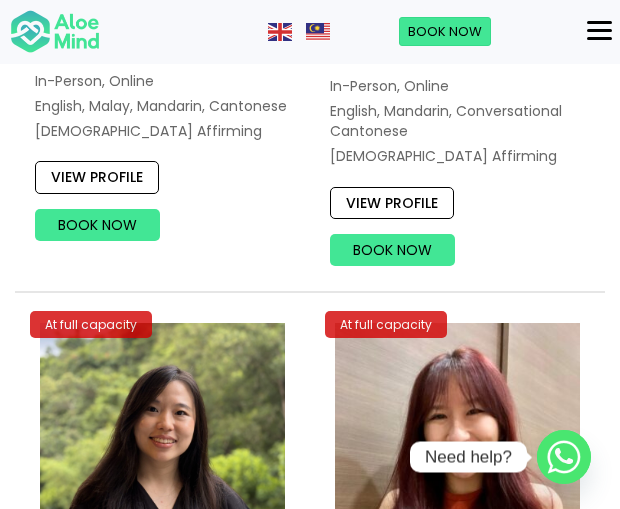 scroll, scrollTop: 9100, scrollLeft: 0, axis: vertical 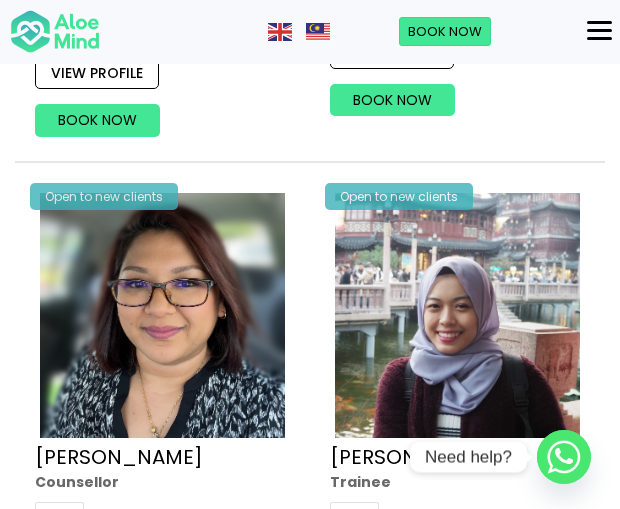 click at bounding box center [599, 30] 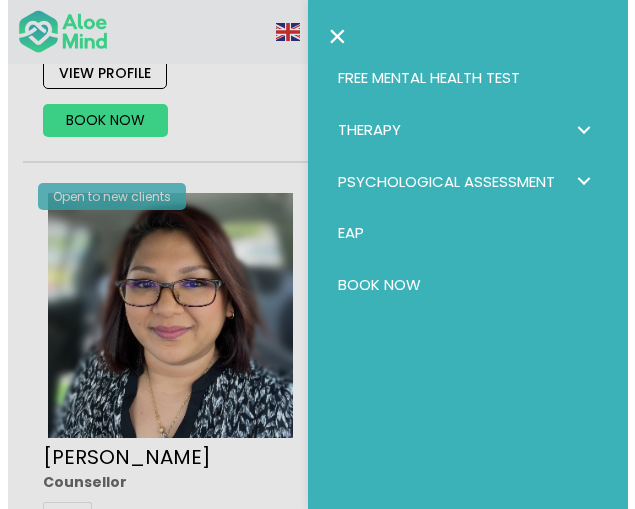 scroll, scrollTop: 5433, scrollLeft: 0, axis: vertical 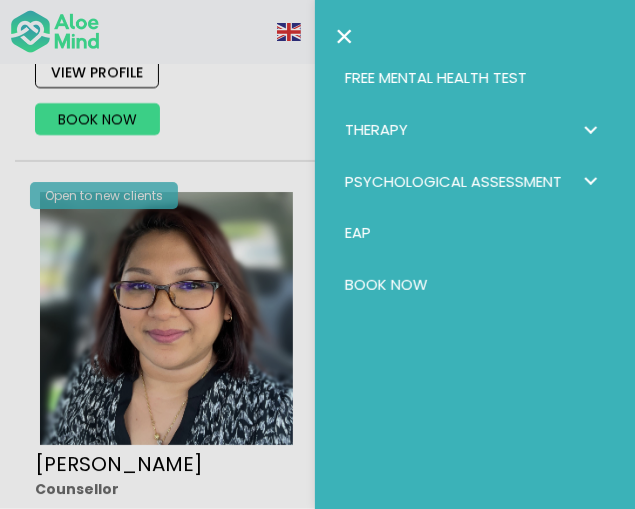 click on "×" at bounding box center (344, 36) 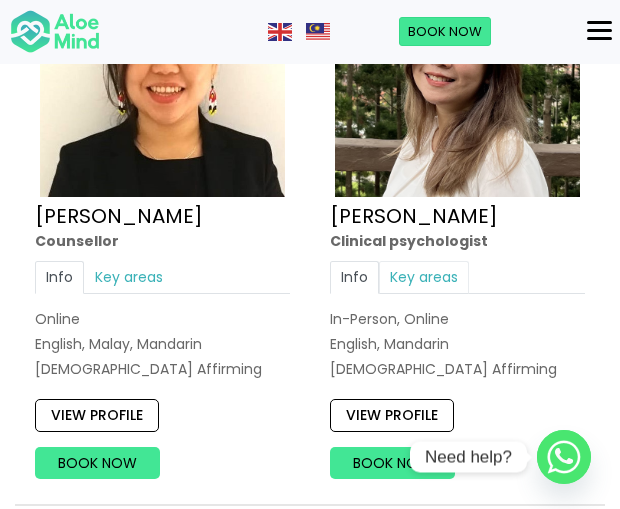 scroll, scrollTop: 3900, scrollLeft: 0, axis: vertical 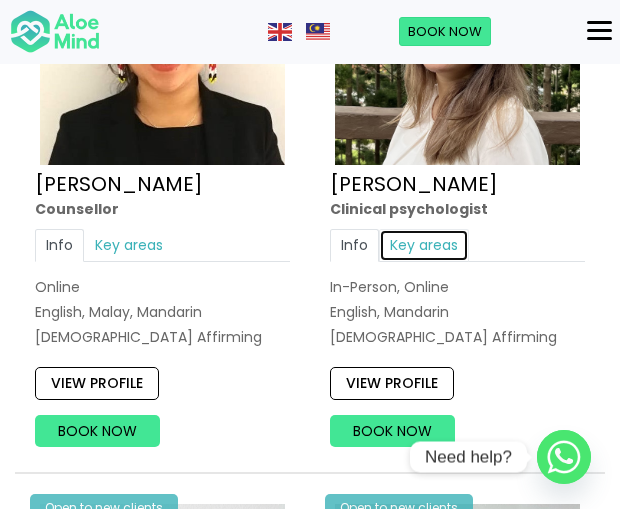 click on "Key areas" at bounding box center (424, 246) 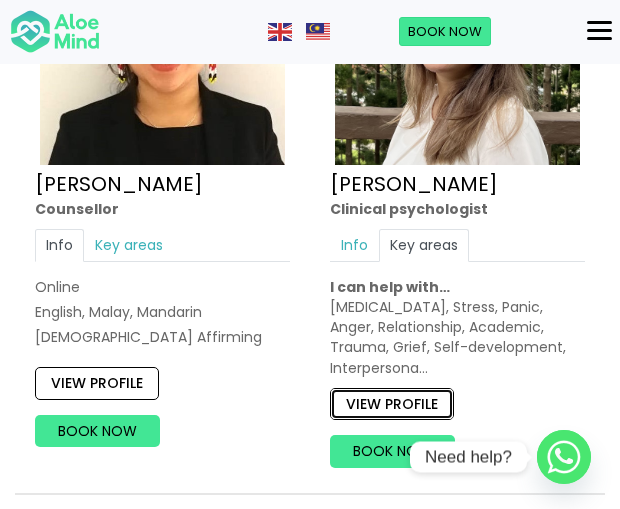 click on "View profile" at bounding box center (392, 404) 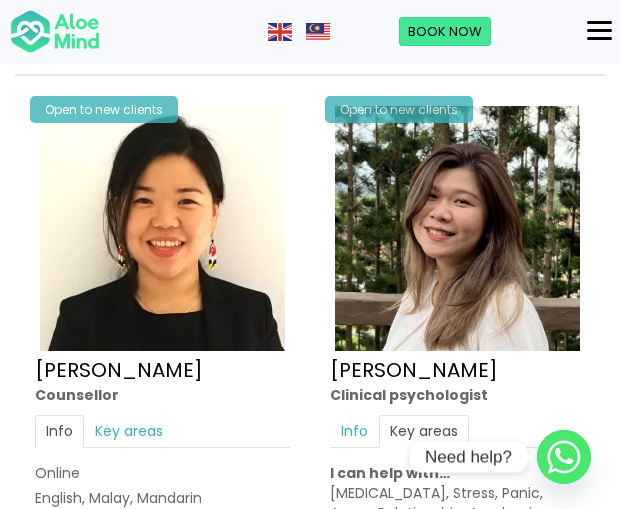 scroll, scrollTop: 3800, scrollLeft: 0, axis: vertical 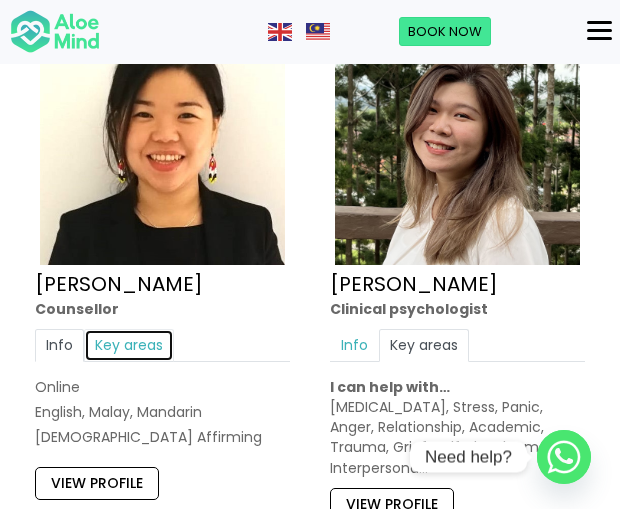 click on "Key areas" at bounding box center (129, 346) 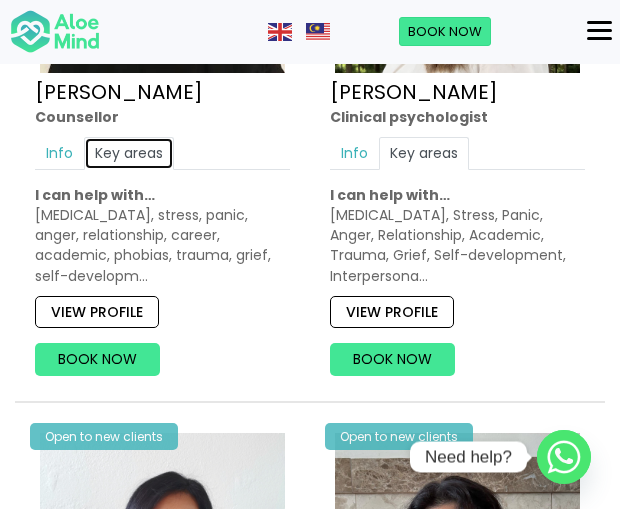 scroll, scrollTop: 4000, scrollLeft: 0, axis: vertical 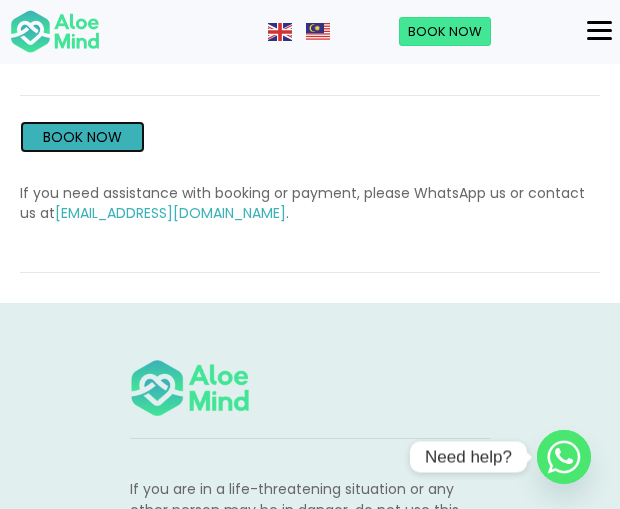 click on "Book Now" at bounding box center [82, 137] 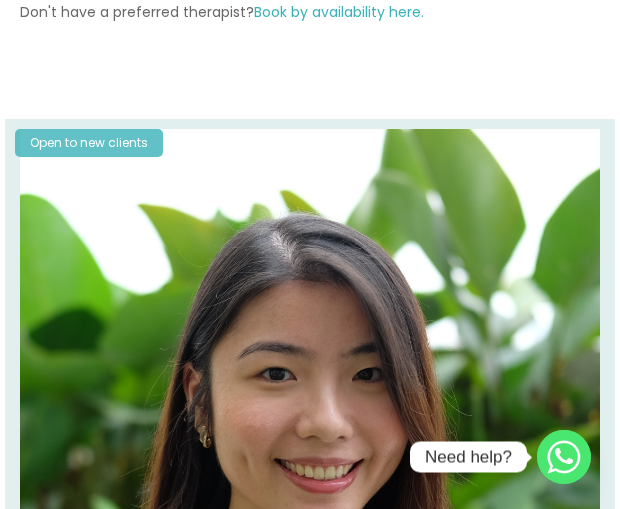 scroll, scrollTop: 0, scrollLeft: 0, axis: both 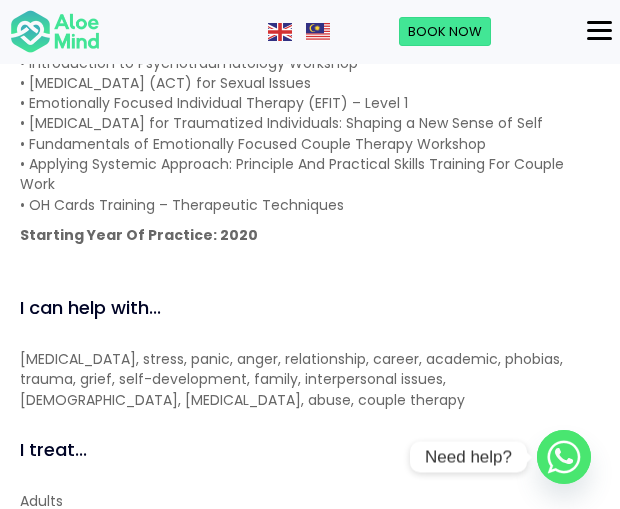 click at bounding box center [599, 31] 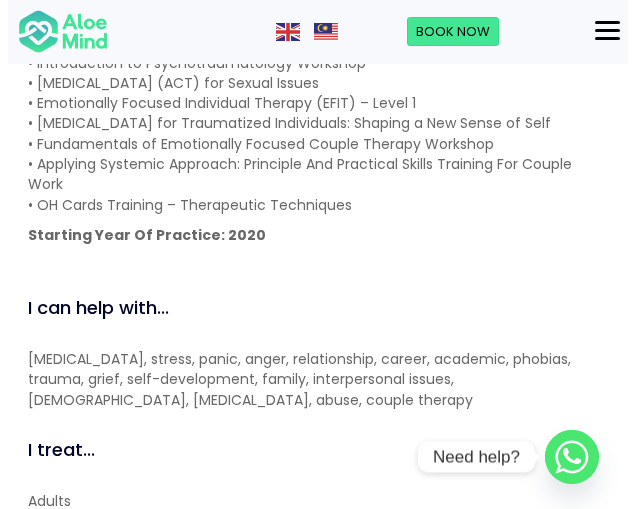 scroll, scrollTop: 2079, scrollLeft: 0, axis: vertical 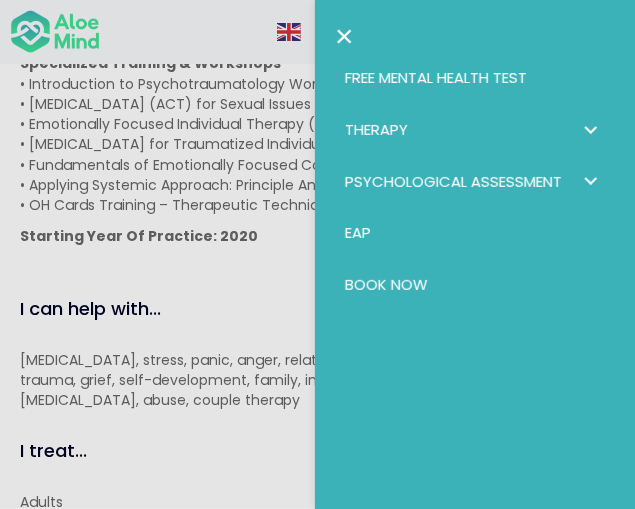 click at bounding box center (590, 129) 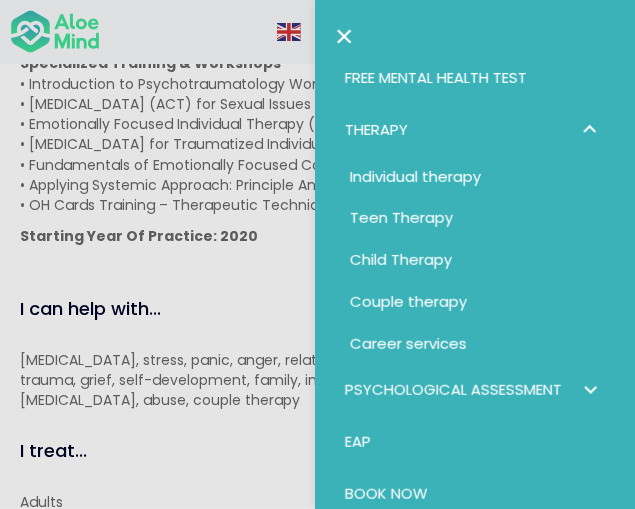 click on "Individual therapy" at bounding box center (415, 176) 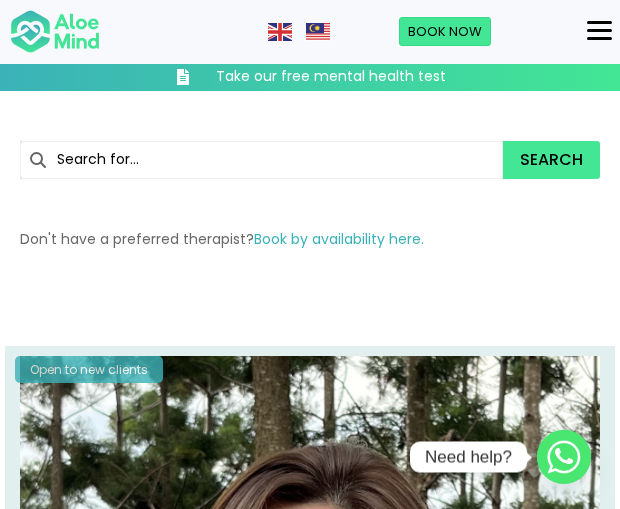 scroll, scrollTop: 400, scrollLeft: 0, axis: vertical 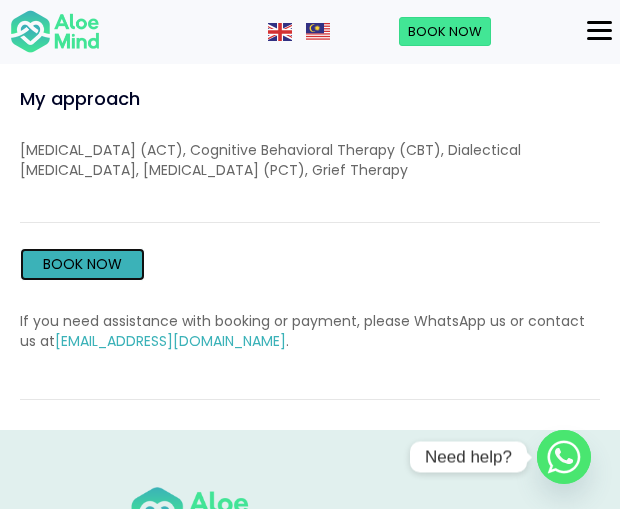 click on "Book Now" at bounding box center (82, 264) 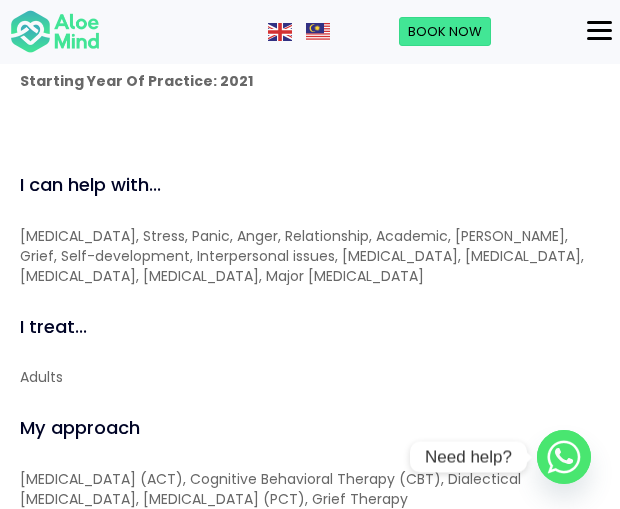 scroll, scrollTop: 2100, scrollLeft: 0, axis: vertical 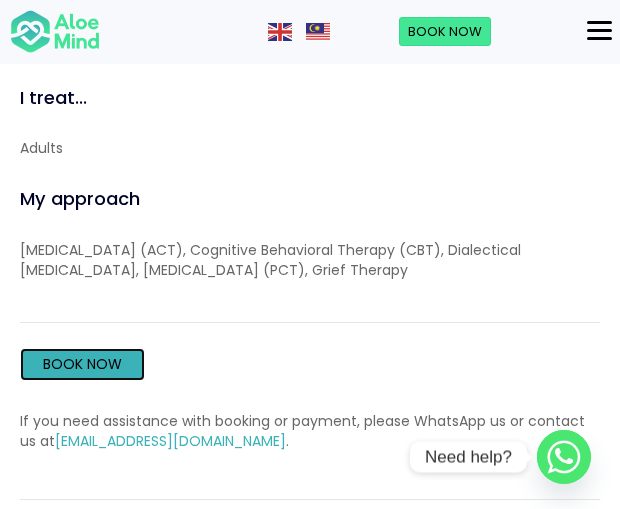 click on "Book Now" at bounding box center (82, 364) 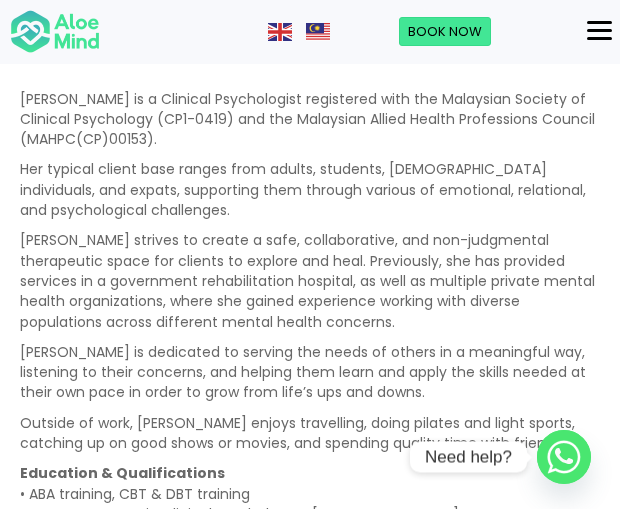 scroll, scrollTop: 1700, scrollLeft: 0, axis: vertical 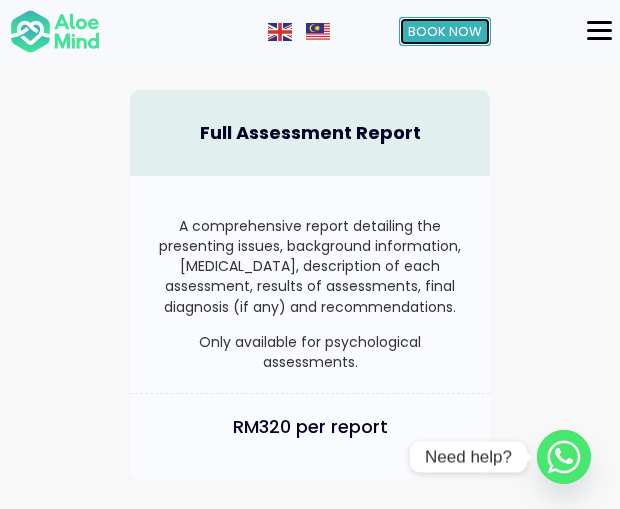 click on "Book Now" at bounding box center [445, 31] 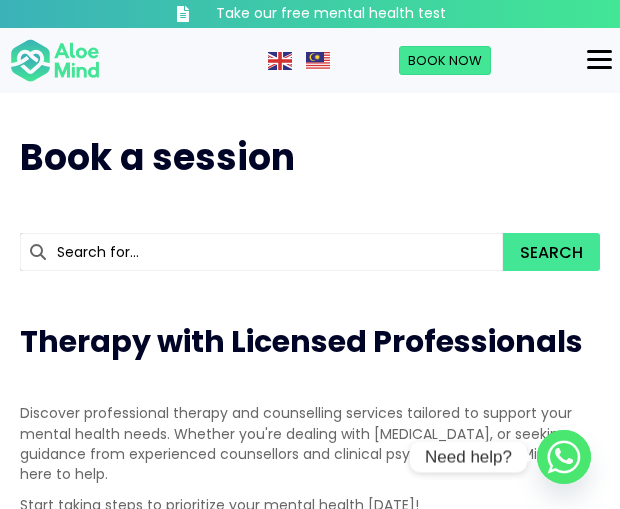 scroll, scrollTop: 0, scrollLeft: 0, axis: both 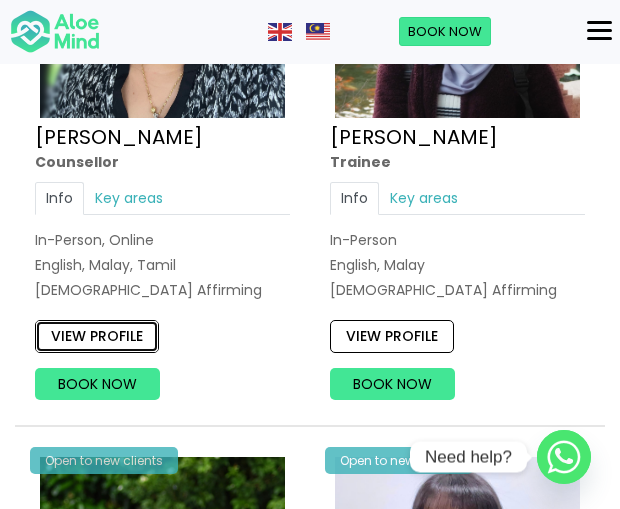 click on "View profile" at bounding box center (97, 336) 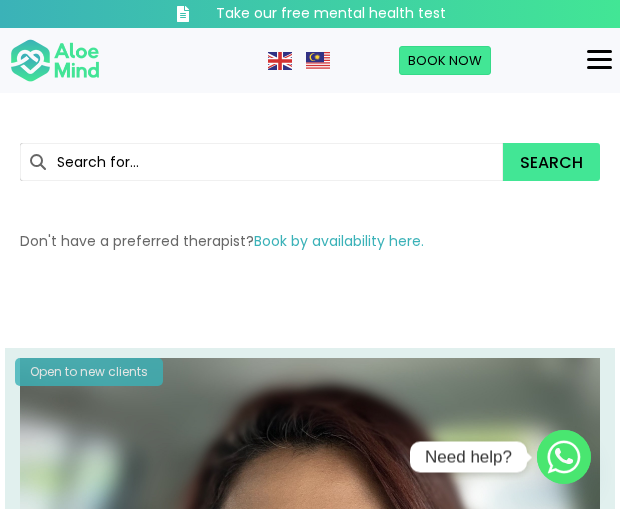 scroll, scrollTop: 0, scrollLeft: 0, axis: both 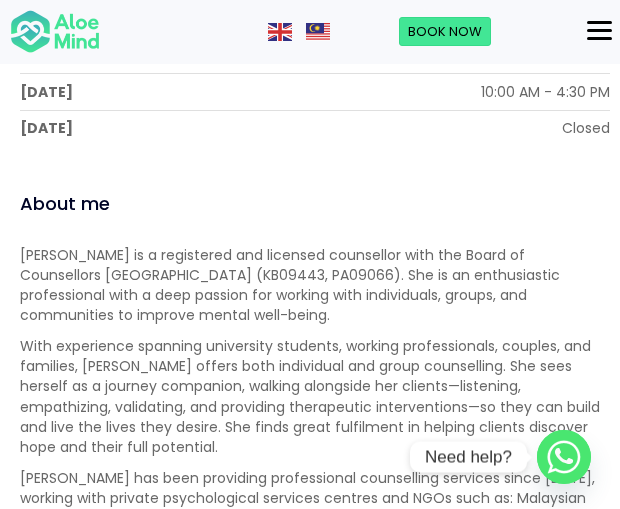 click at bounding box center [599, 31] 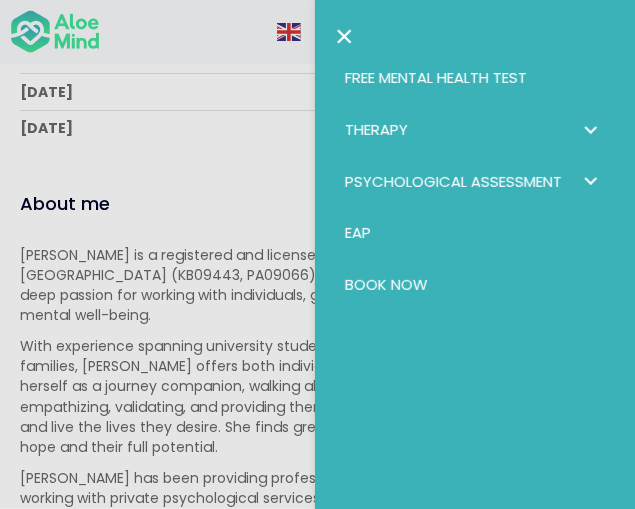 click at bounding box center [590, 129] 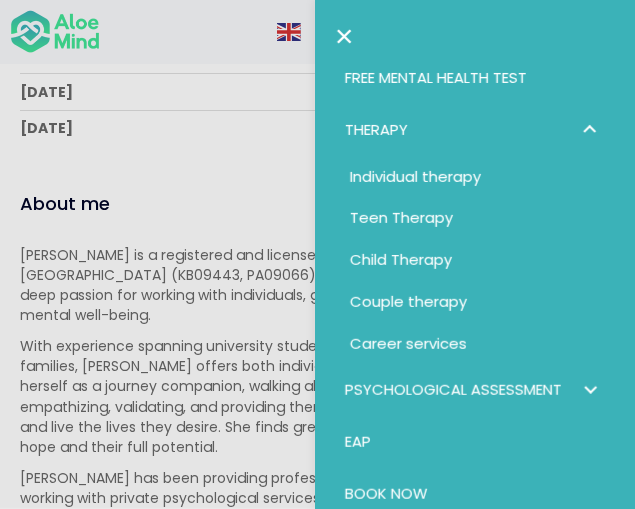 click on "Individual therapy" at bounding box center (415, 176) 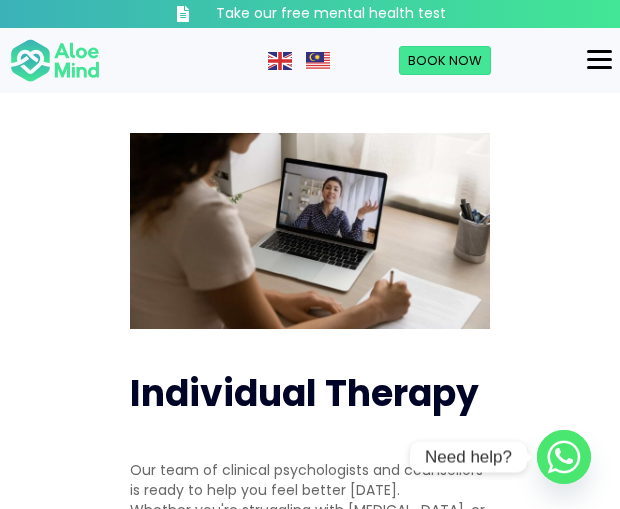 scroll, scrollTop: 0, scrollLeft: 0, axis: both 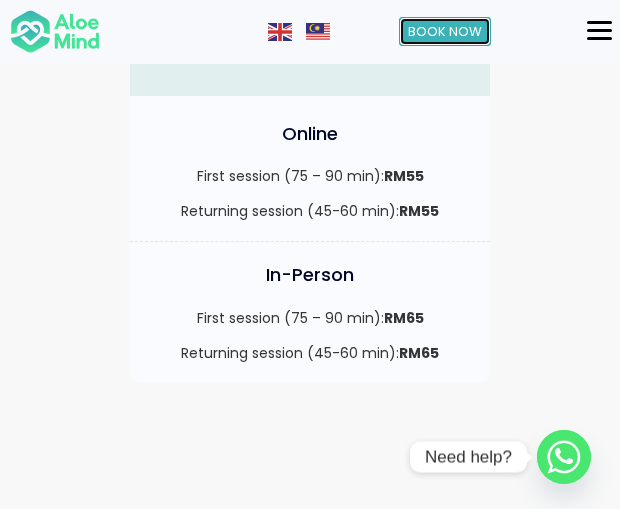 click on "Book Now" at bounding box center [445, 31] 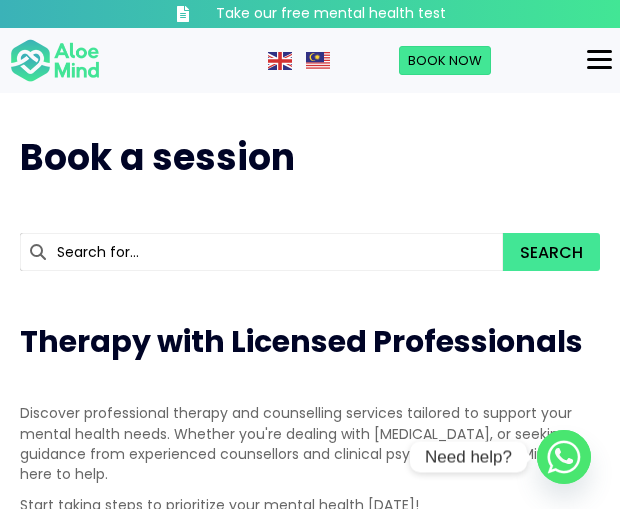 scroll, scrollTop: 0, scrollLeft: 0, axis: both 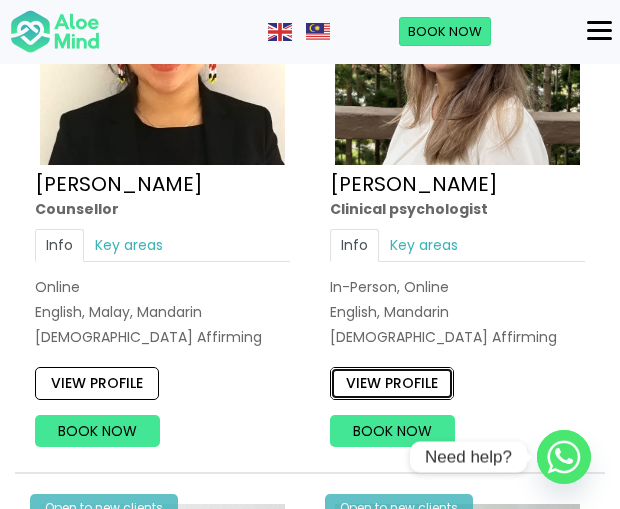 click on "View profile" at bounding box center [392, 384] 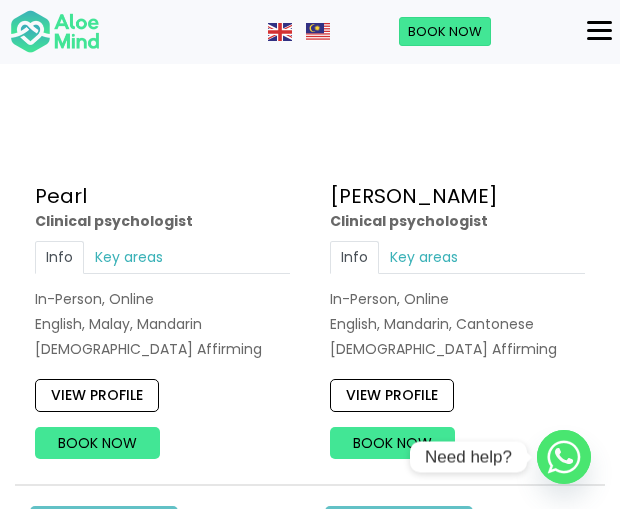 scroll, scrollTop: 5200, scrollLeft: 0, axis: vertical 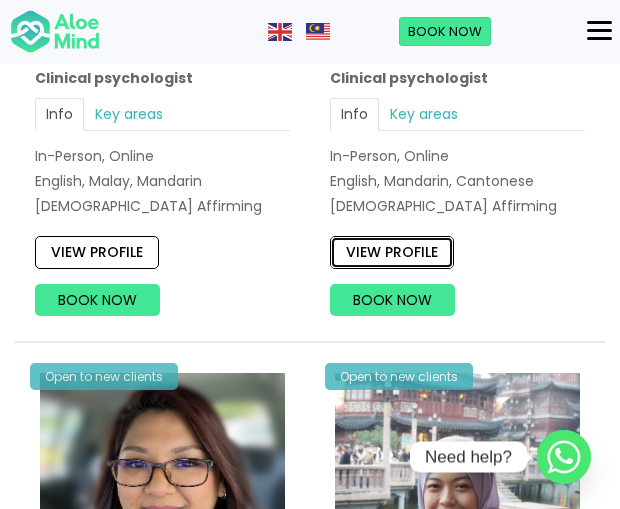 click on "View profile" at bounding box center [392, 252] 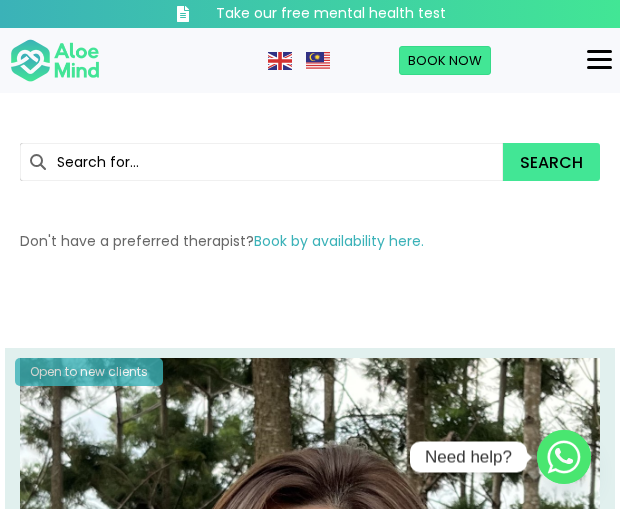 scroll, scrollTop: 0, scrollLeft: 0, axis: both 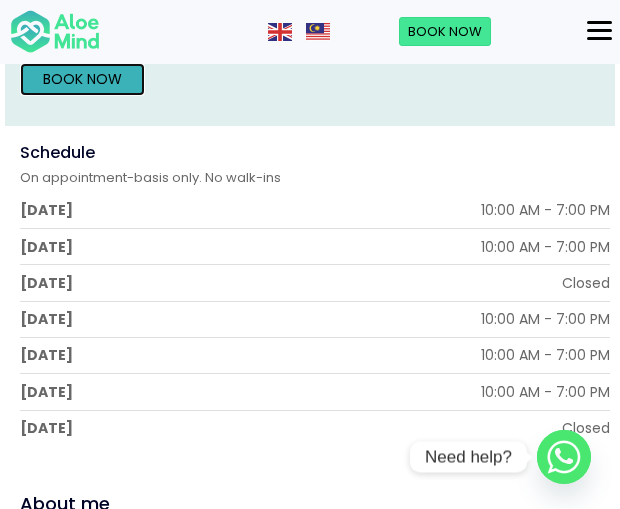click on "Book Now" at bounding box center [82, 79] 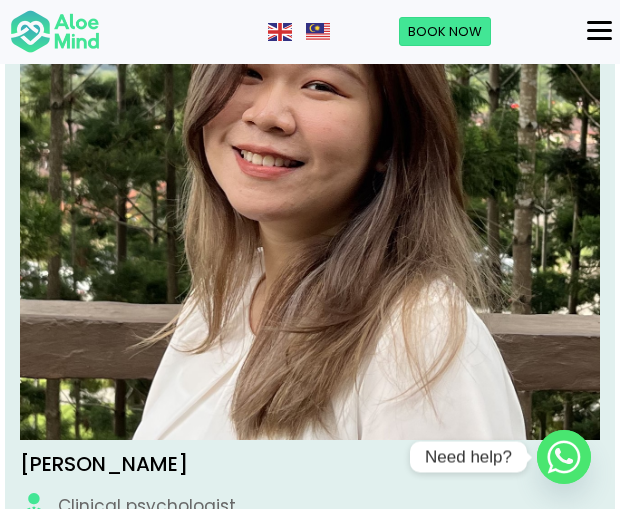 scroll, scrollTop: 400, scrollLeft: 0, axis: vertical 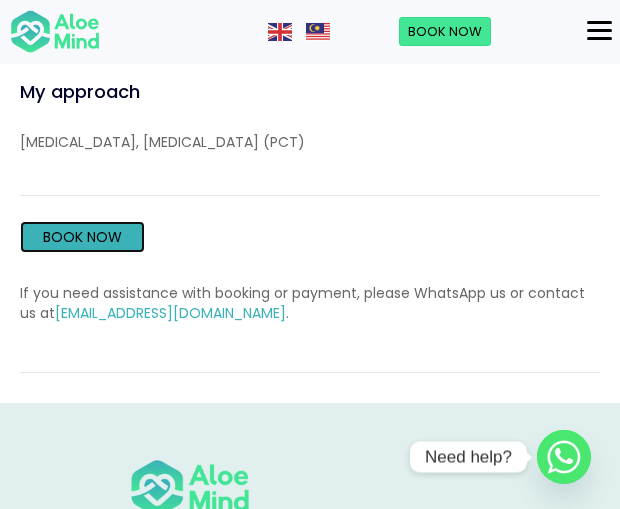 click on "Book Now" at bounding box center (82, 237) 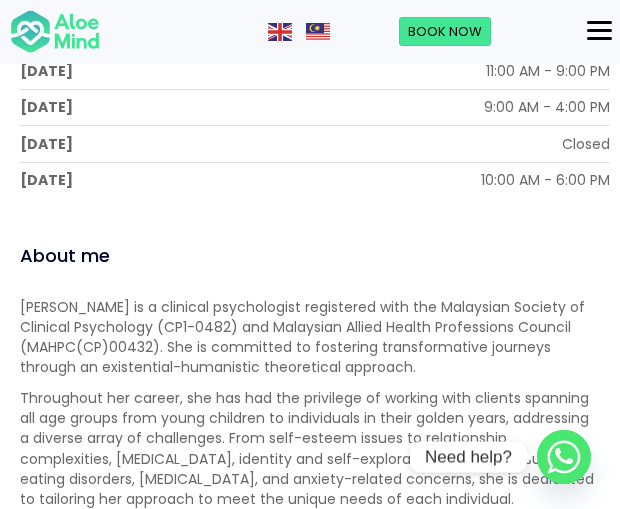 scroll, scrollTop: 1500, scrollLeft: 0, axis: vertical 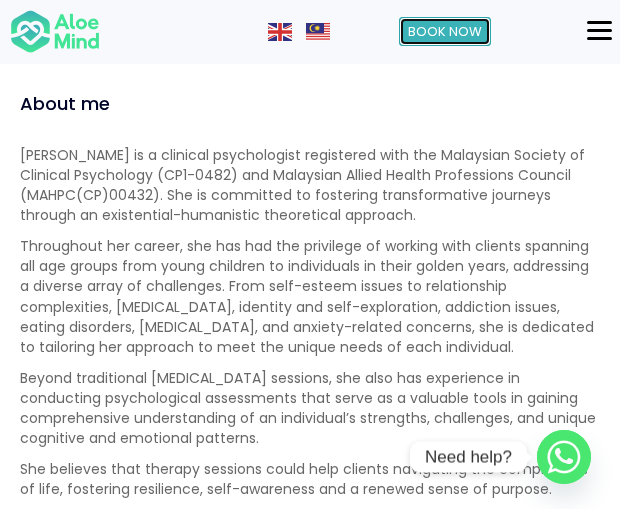 click on "Book Now" at bounding box center (445, 31) 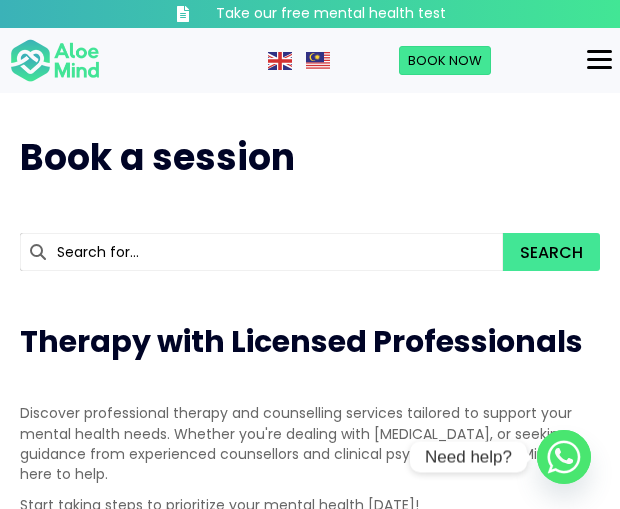 scroll, scrollTop: 0, scrollLeft: 0, axis: both 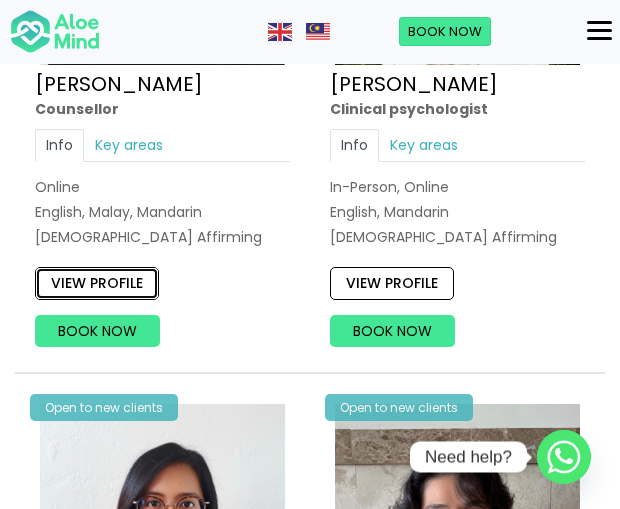 click on "View profile" at bounding box center (97, 284) 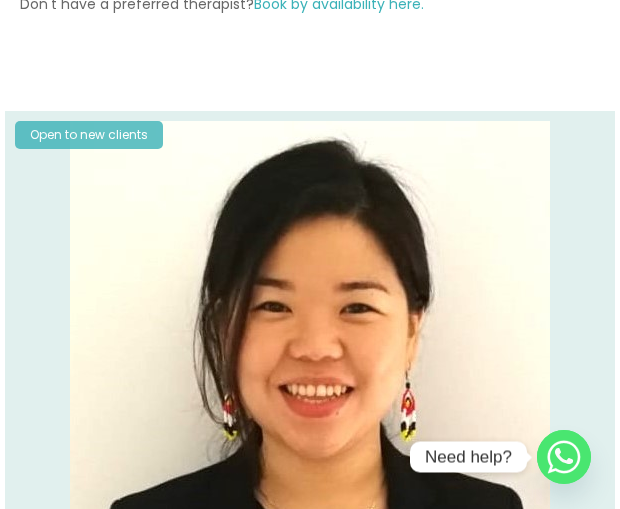scroll, scrollTop: 0, scrollLeft: 0, axis: both 